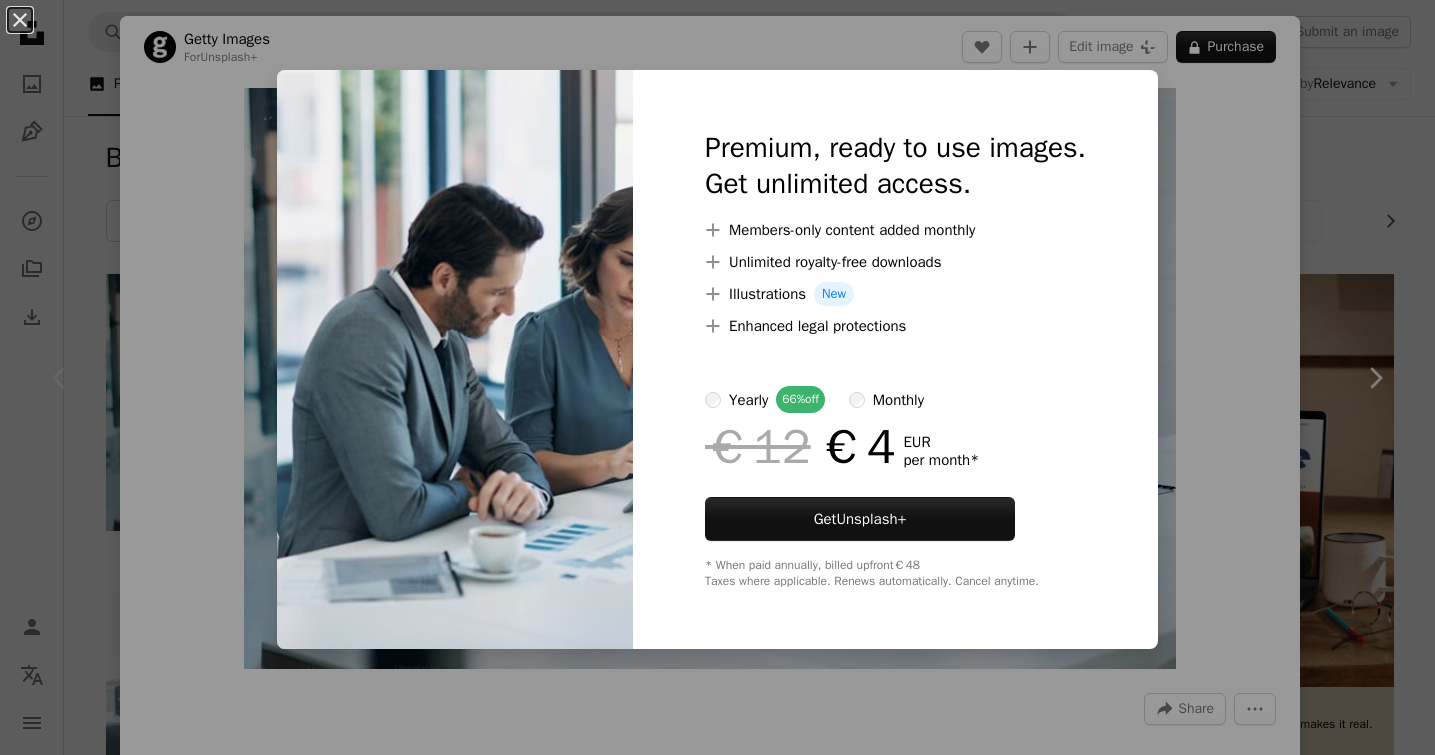 scroll, scrollTop: 0, scrollLeft: 0, axis: both 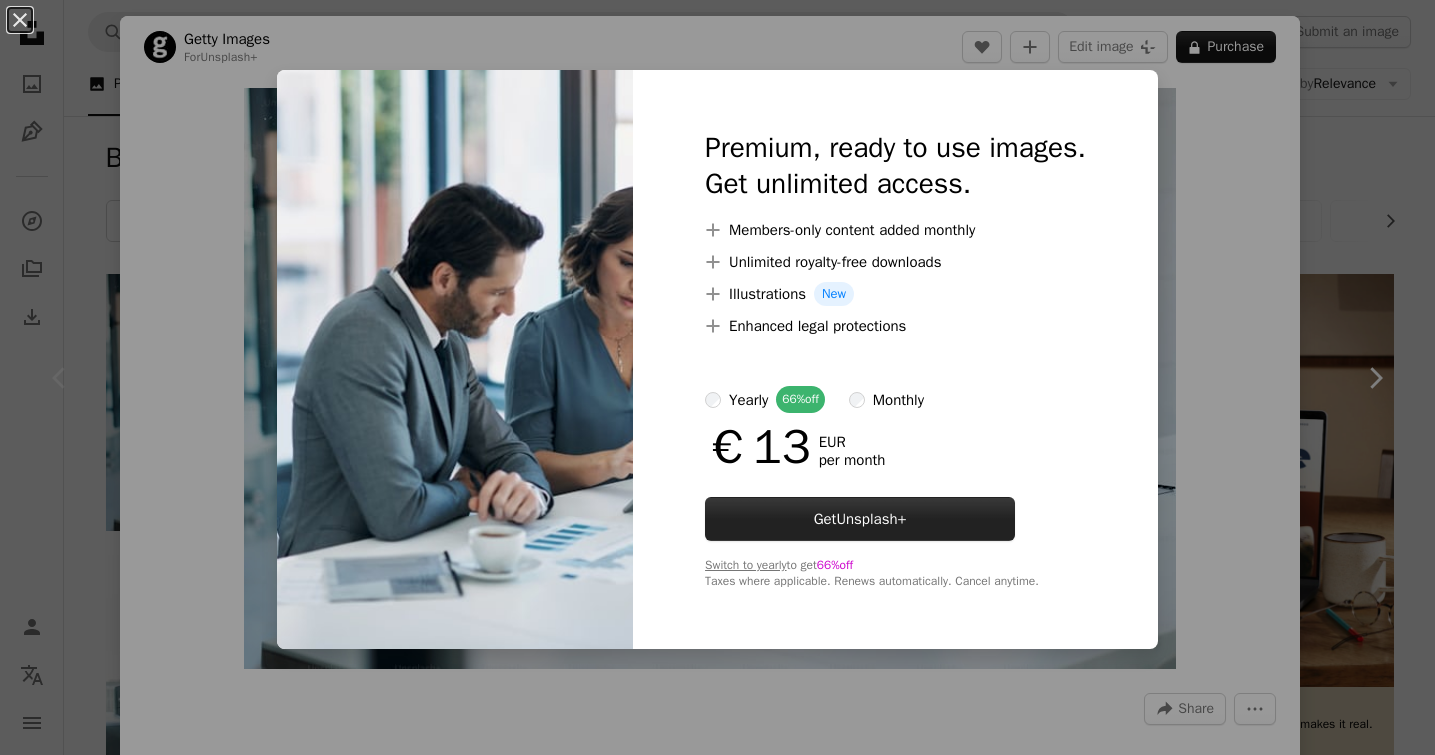 click on "Unsplash+" at bounding box center (871, 519) 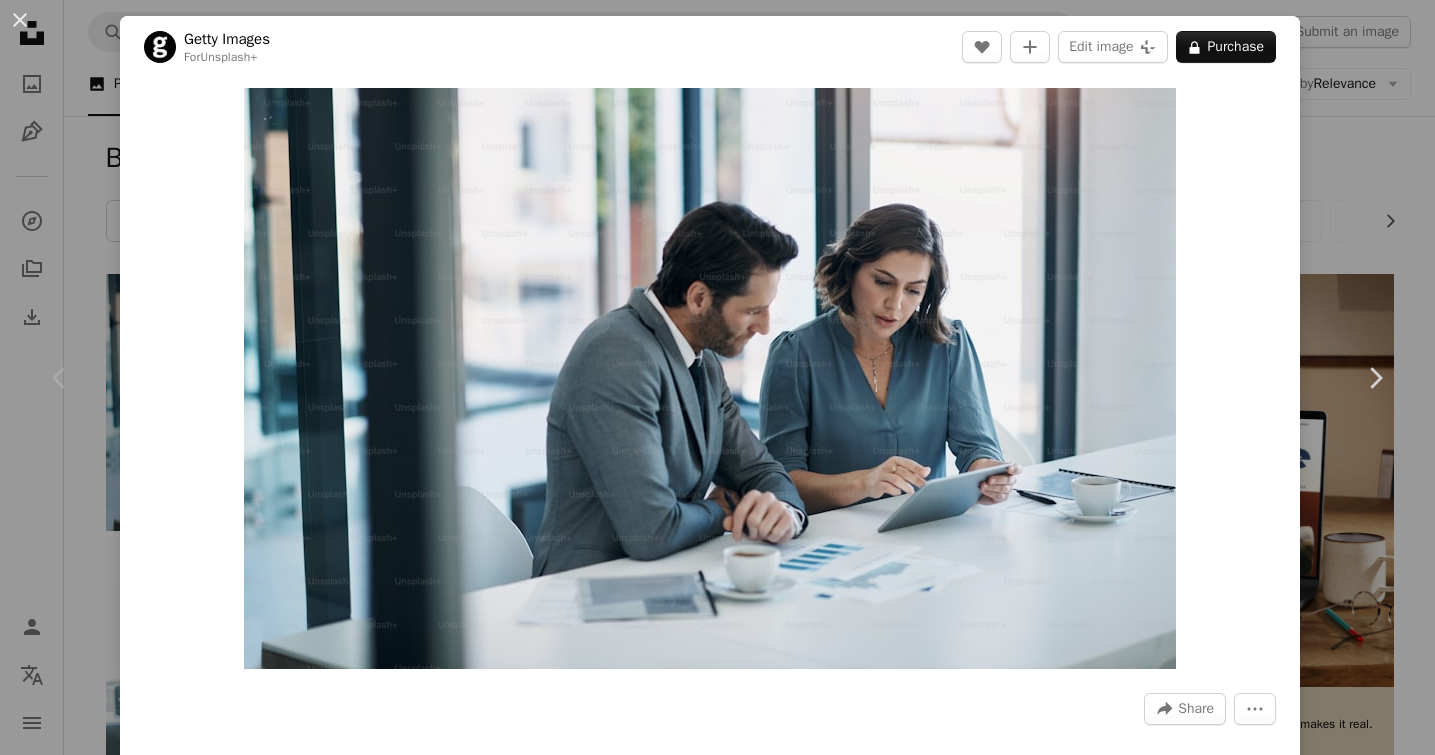 scroll, scrollTop: 47, scrollLeft: 0, axis: vertical 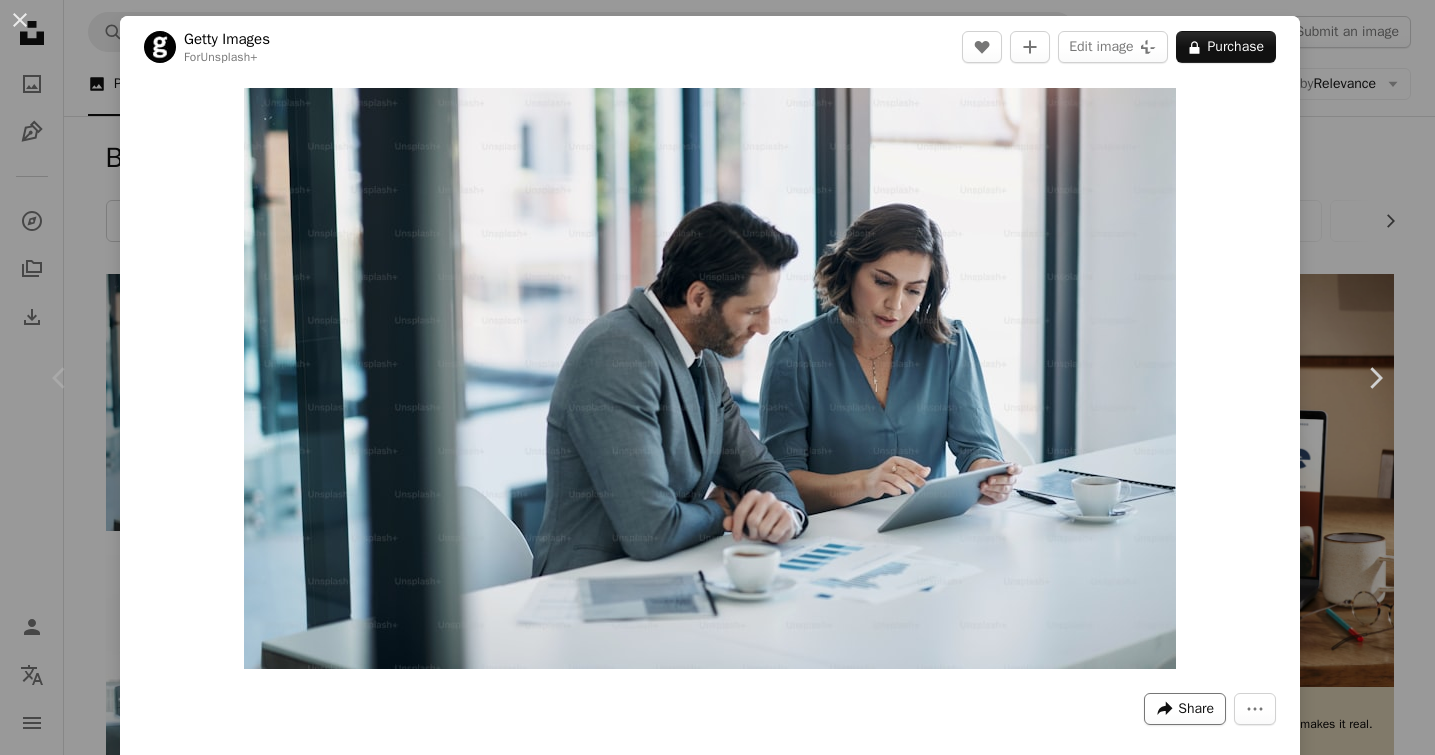 click on "Share" at bounding box center [1196, 709] 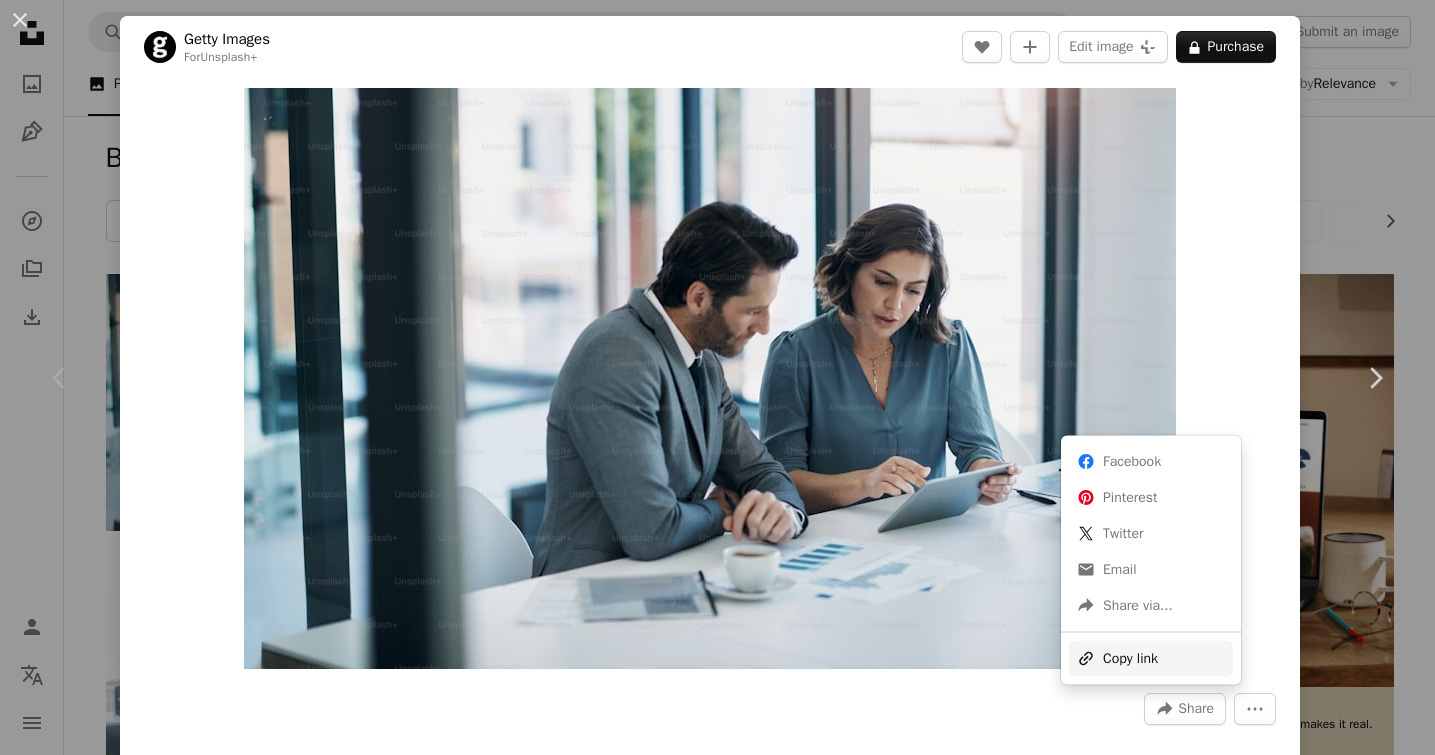 click on "A URL sharing icon (chains) Copy link" at bounding box center [1151, 658] 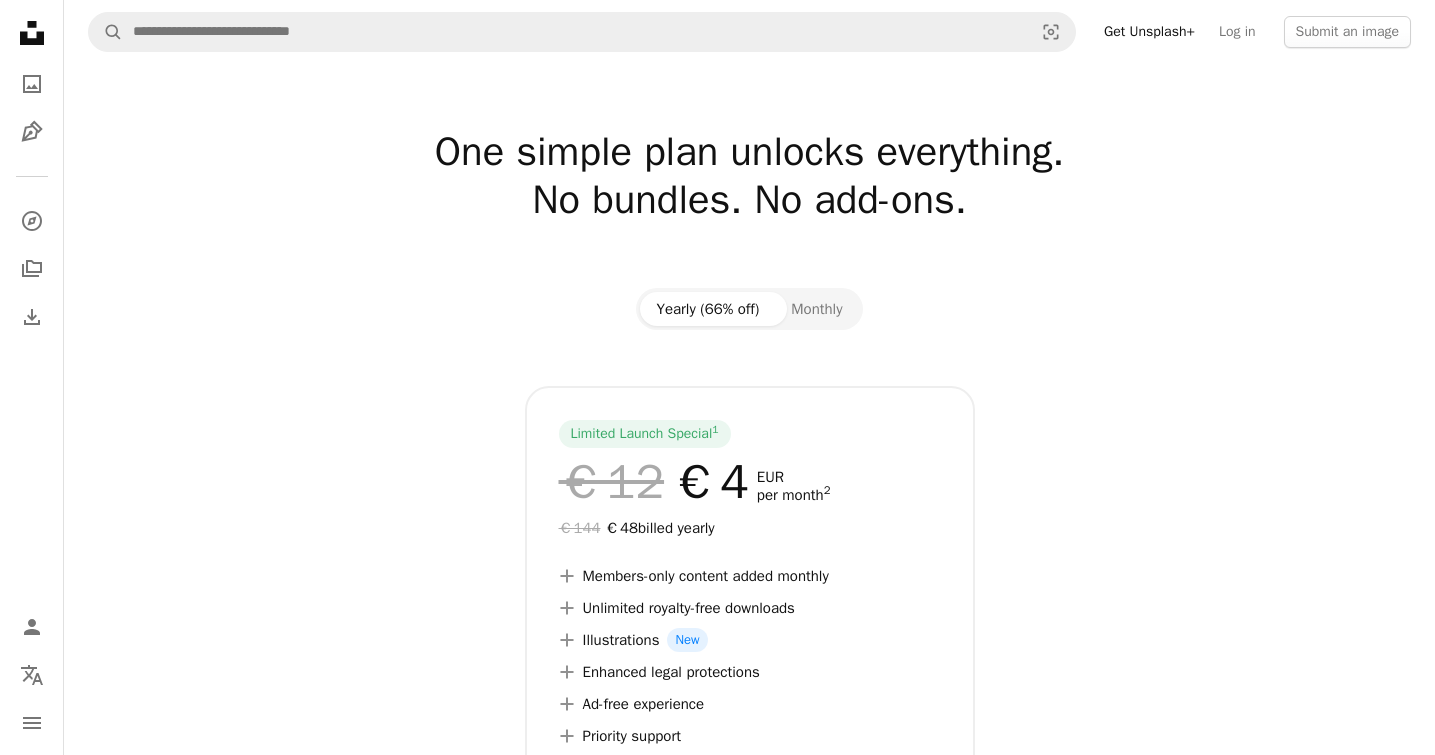 scroll, scrollTop: 0, scrollLeft: 0, axis: both 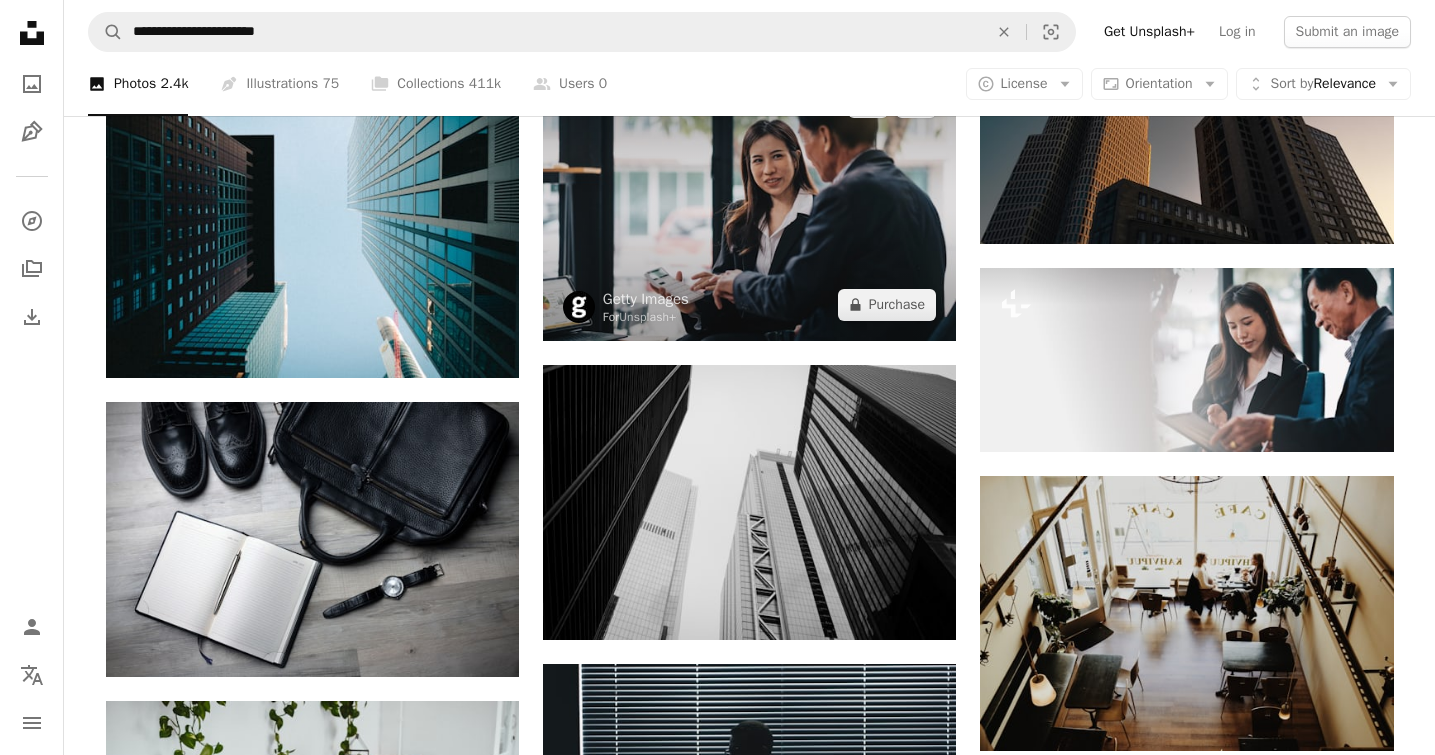 click at bounding box center (749, 203) 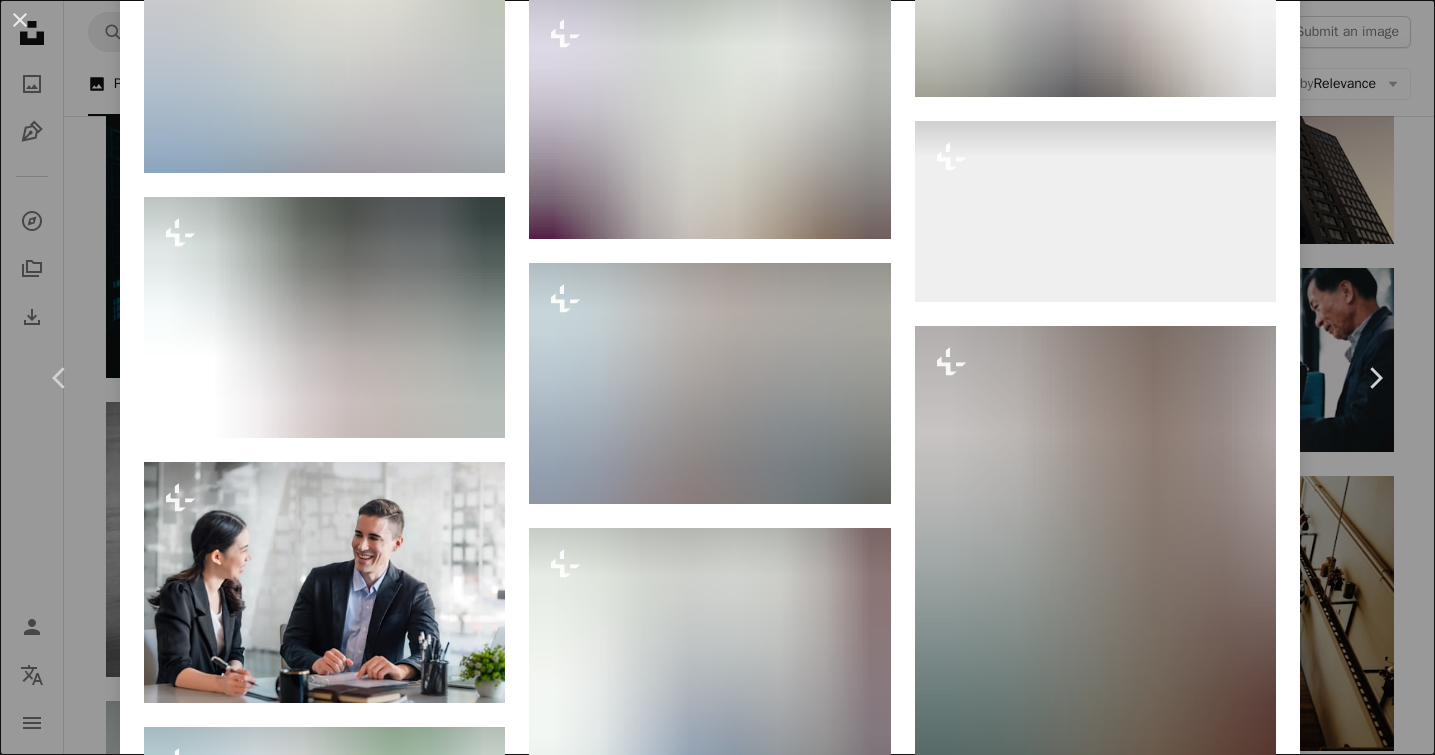 scroll, scrollTop: 2310, scrollLeft: 0, axis: vertical 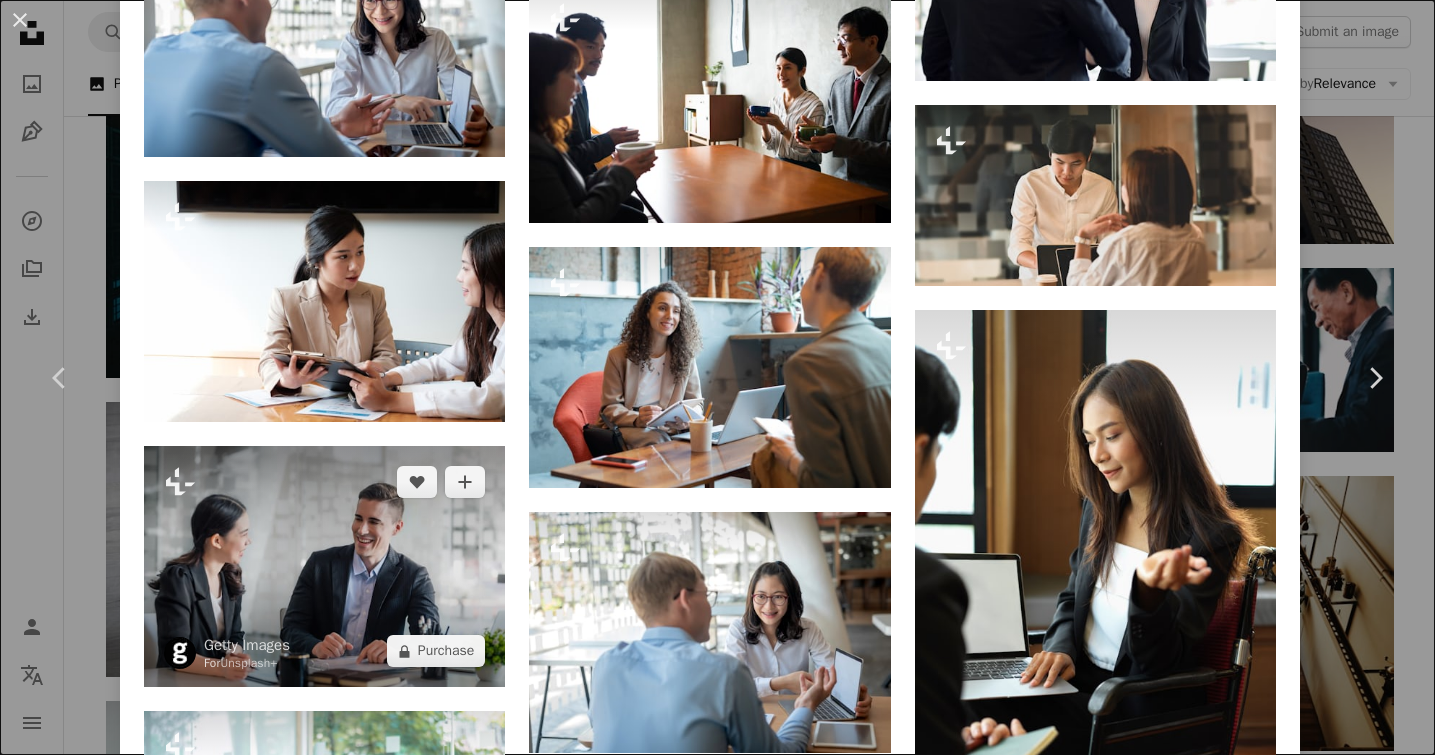 click at bounding box center [324, 566] 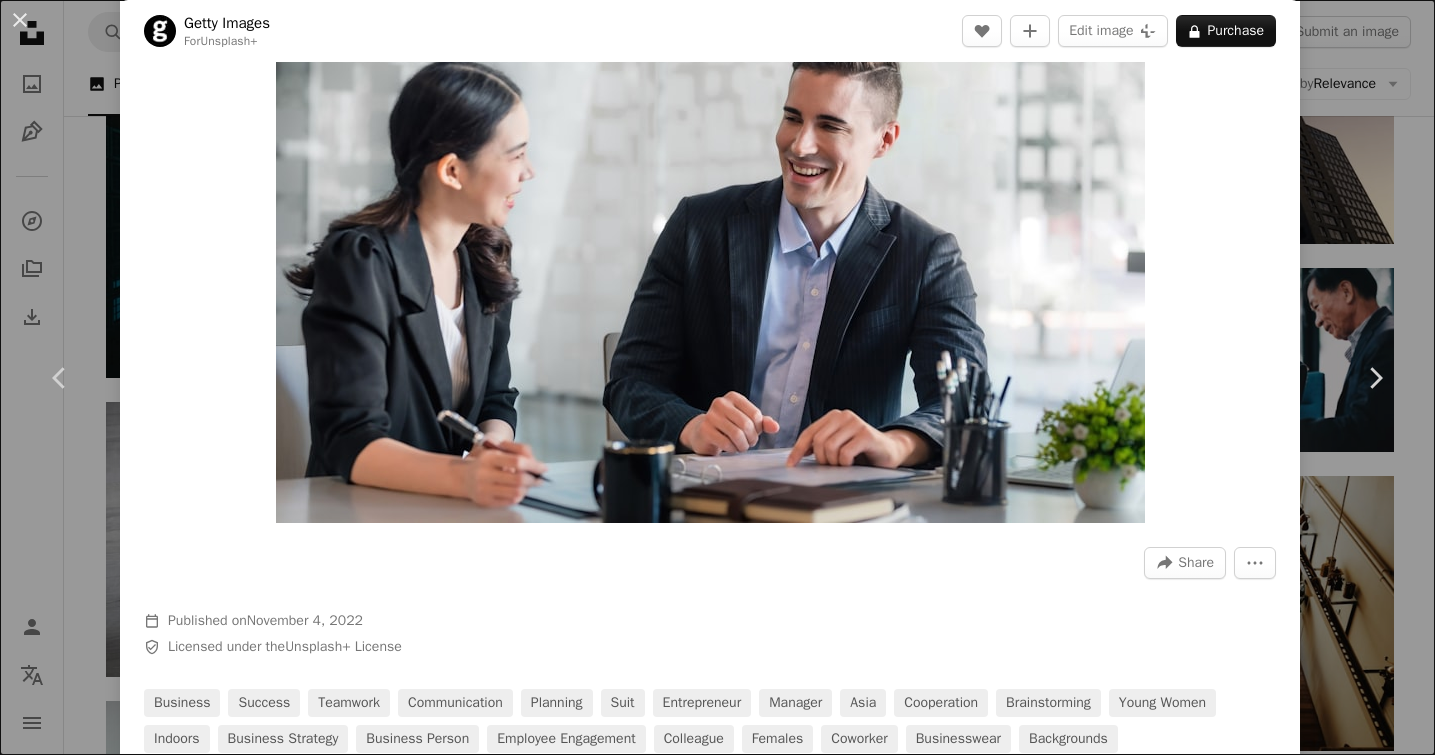 scroll, scrollTop: 141, scrollLeft: 0, axis: vertical 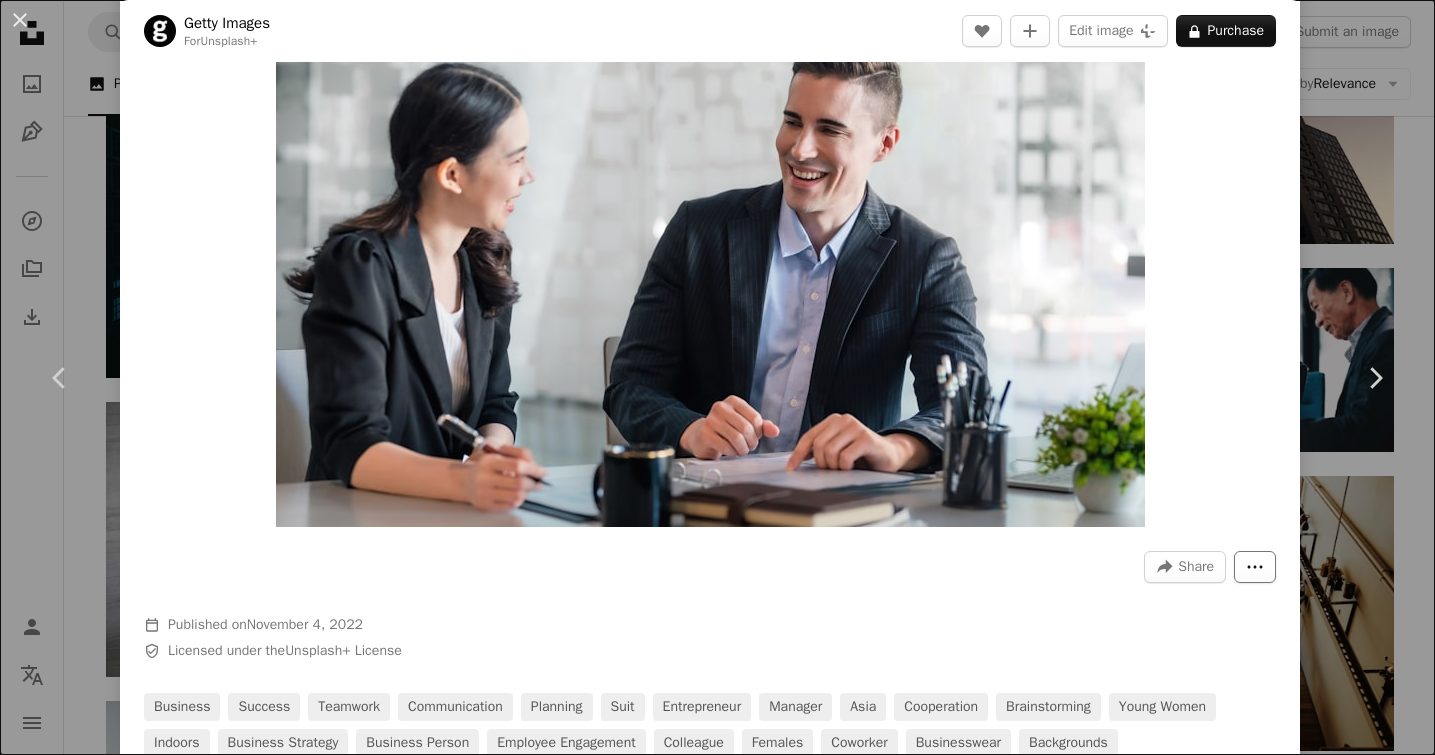 click on "More Actions" 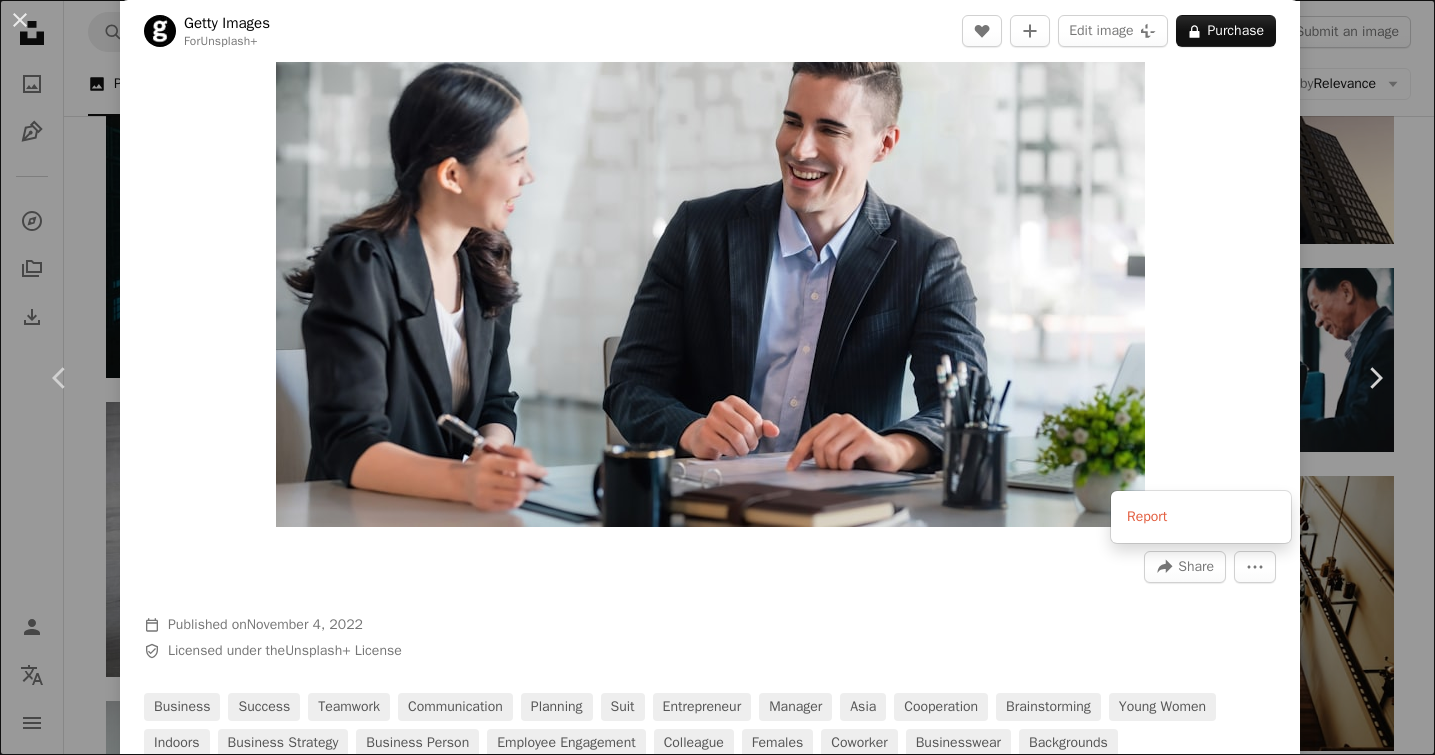 click on "An X shape Chevron left Chevron right Getty Images For  Unsplash+ A heart A plus sign Edit image   Plus sign for Unsplash+ A lock   Purchase Zoom in A forward-right arrow Share More Actions Calendar outlined Published on  November 4, 2022 Safety Licensed under the  Unsplash+ License business success teamwork communication planning suit entrepreneur manager asia cooperation brainstorming young women indoors business strategy business person employee engagement colleague females coworker businesswear Backgrounds From this series Plus sign for Unsplash+ Related images Plus sign for Unsplash+ A heart A plus sign Getty Images For  Unsplash+ A lock   Purchase Plus sign for Unsplash+ A heart A plus sign Getty Images For  Unsplash+ A lock   Purchase Plus sign for Unsplash+ A heart A plus sign Getty Images For  Unsplash+ A lock   Purchase Plus sign for Unsplash+ A heart A plus sign Getty Images For  Unsplash+ A lock   Purchase Plus sign for Unsplash+ A heart A plus sign Getty Images For  Unsplash+ A lock   Purchase" at bounding box center [717, 377] 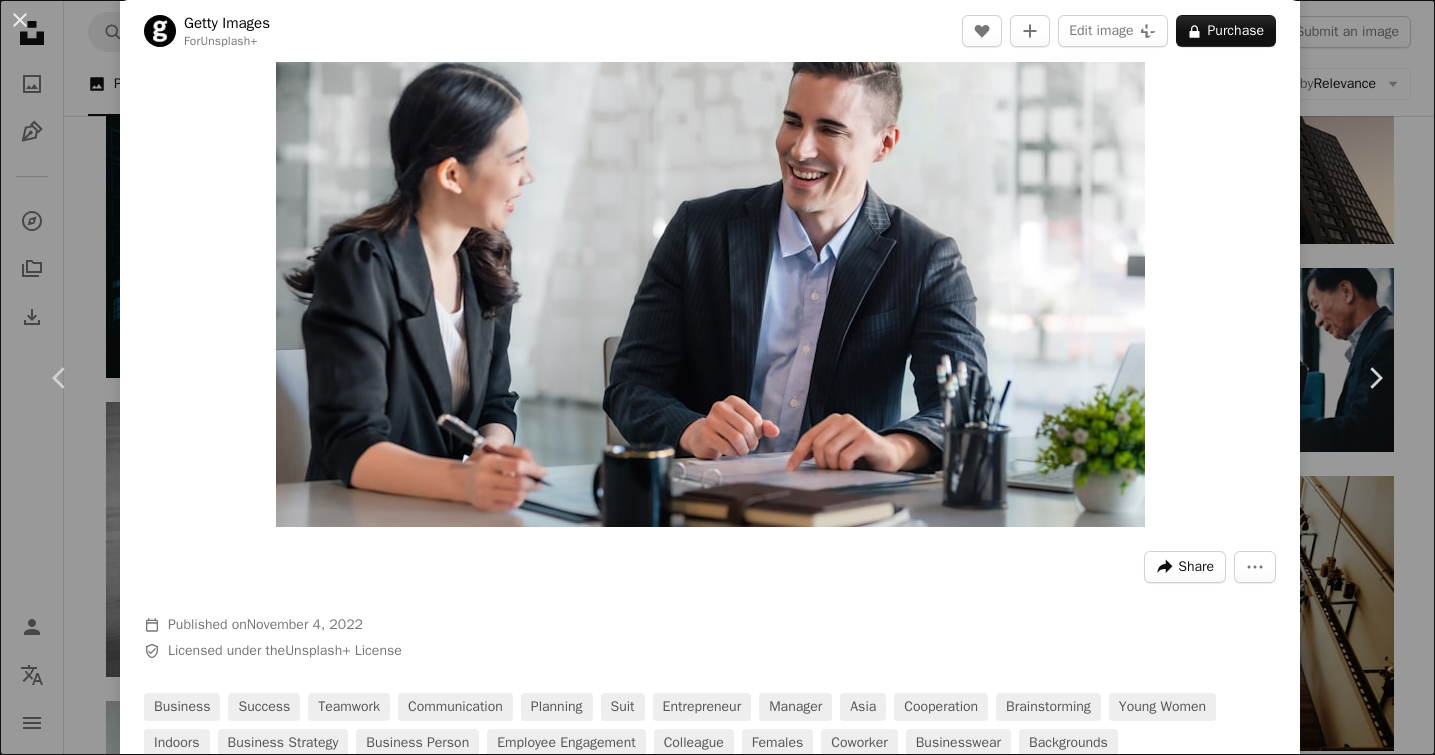 click on "Share" at bounding box center (1196, 567) 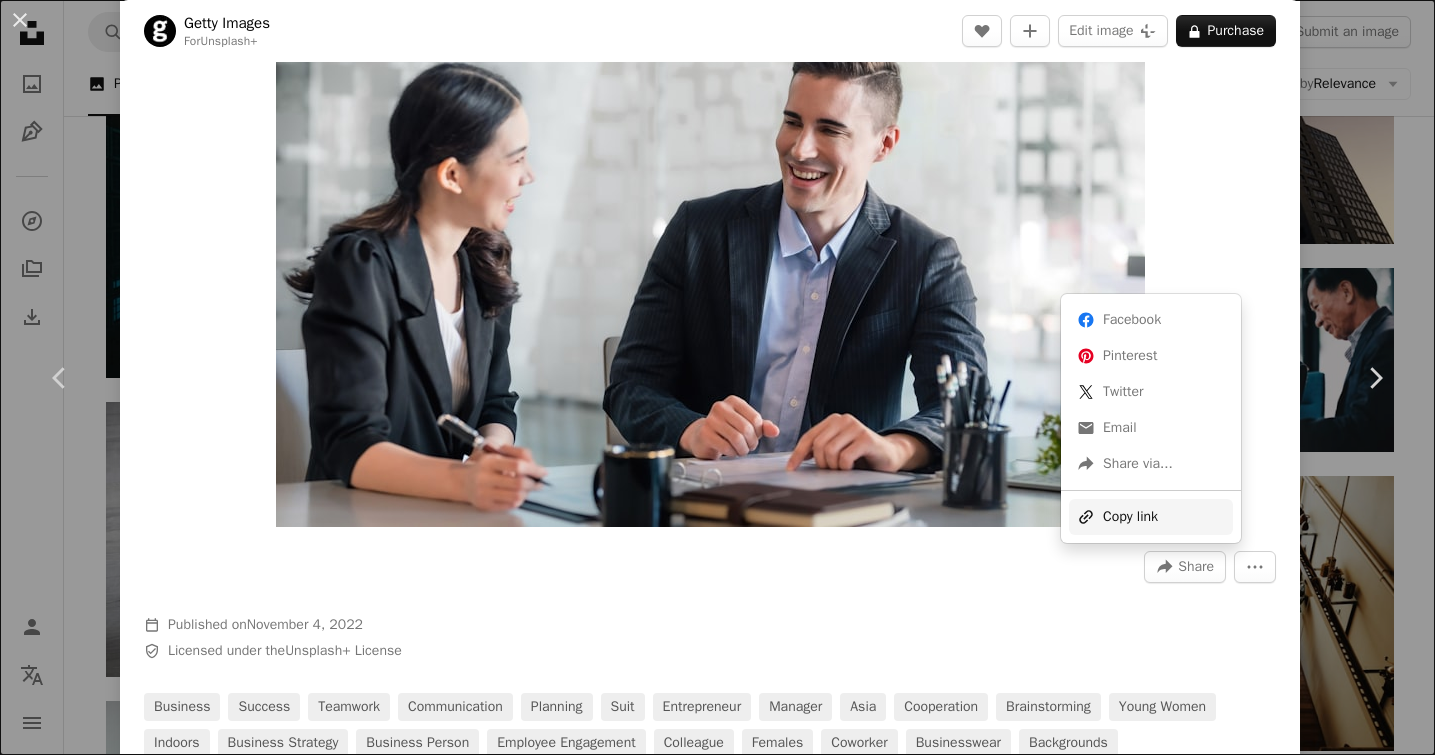 click on "A URL sharing icon (chains) Copy link" at bounding box center (1151, 517) 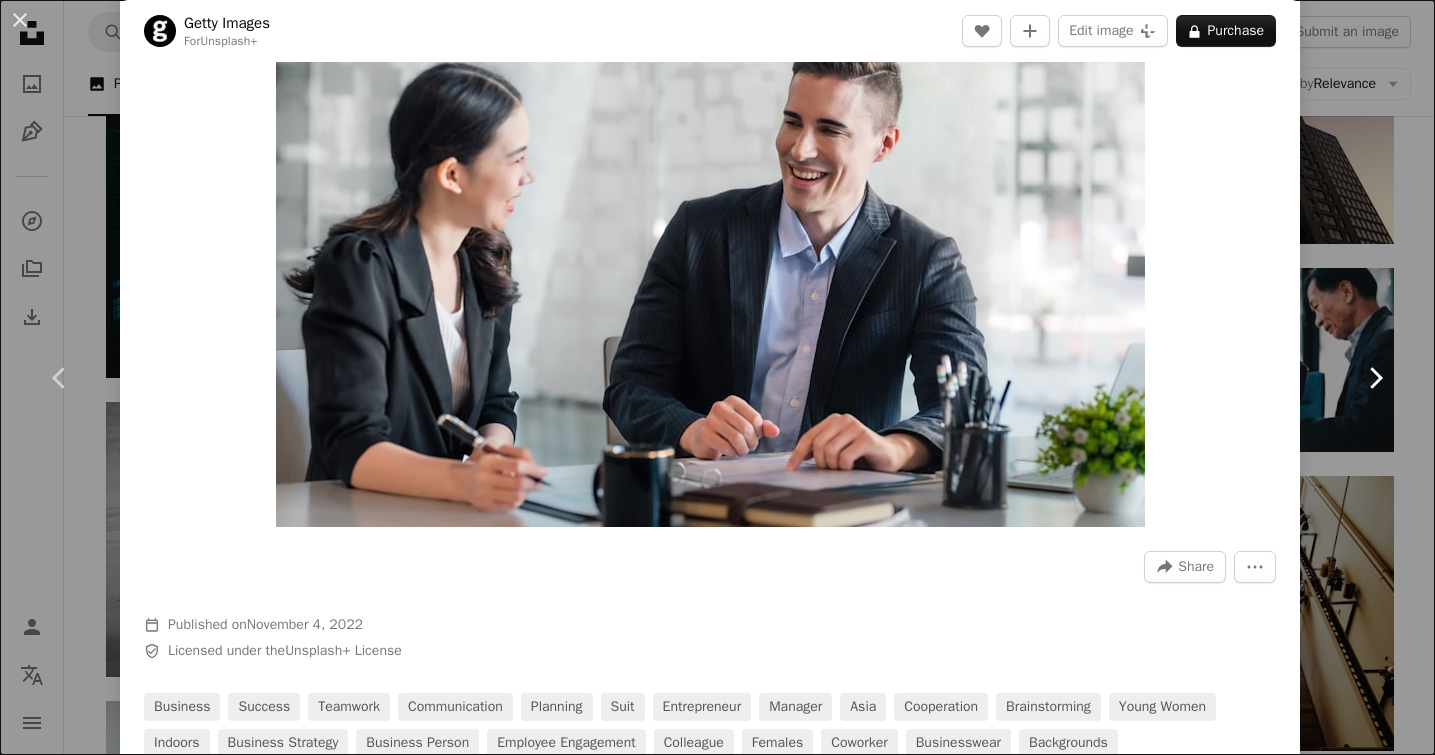 click on "Chevron right" at bounding box center (1375, 378) 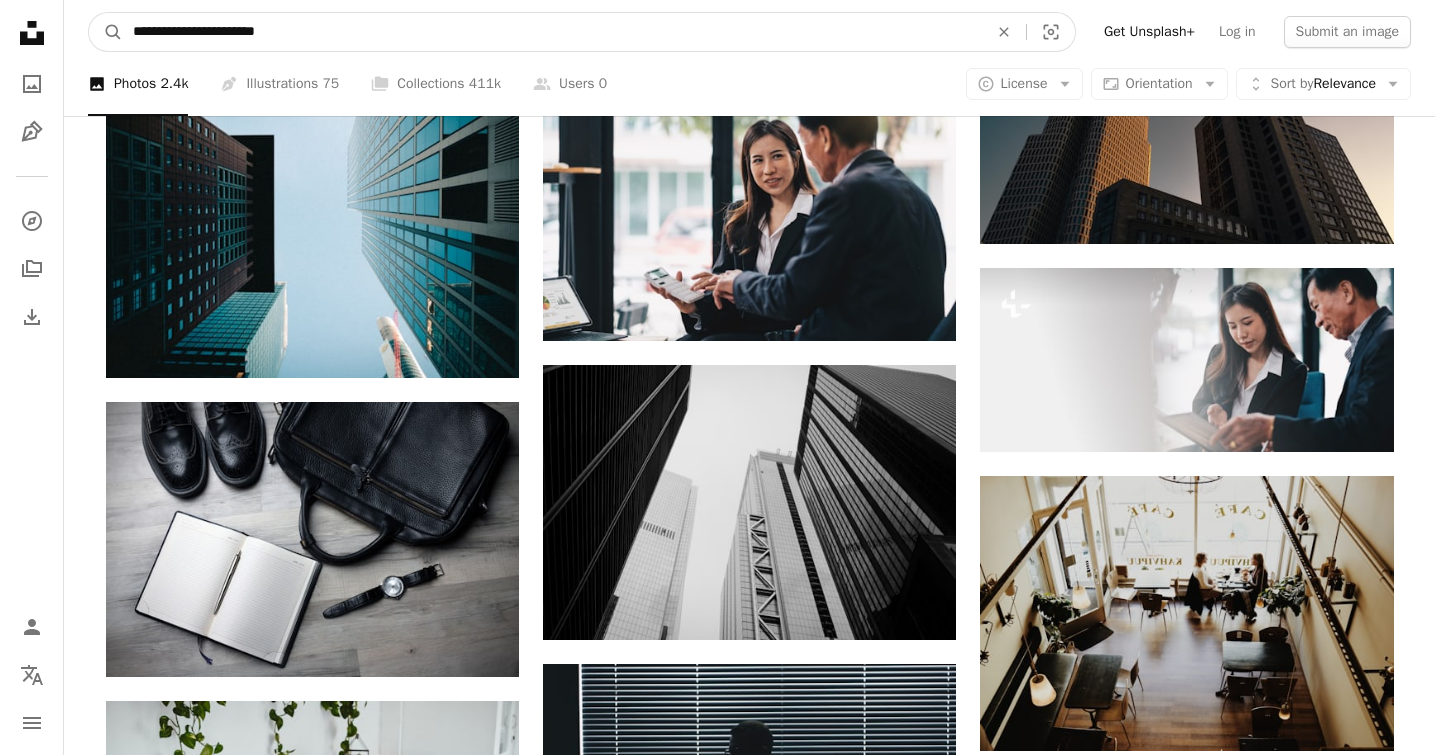 click on "**********" at bounding box center (552, 32) 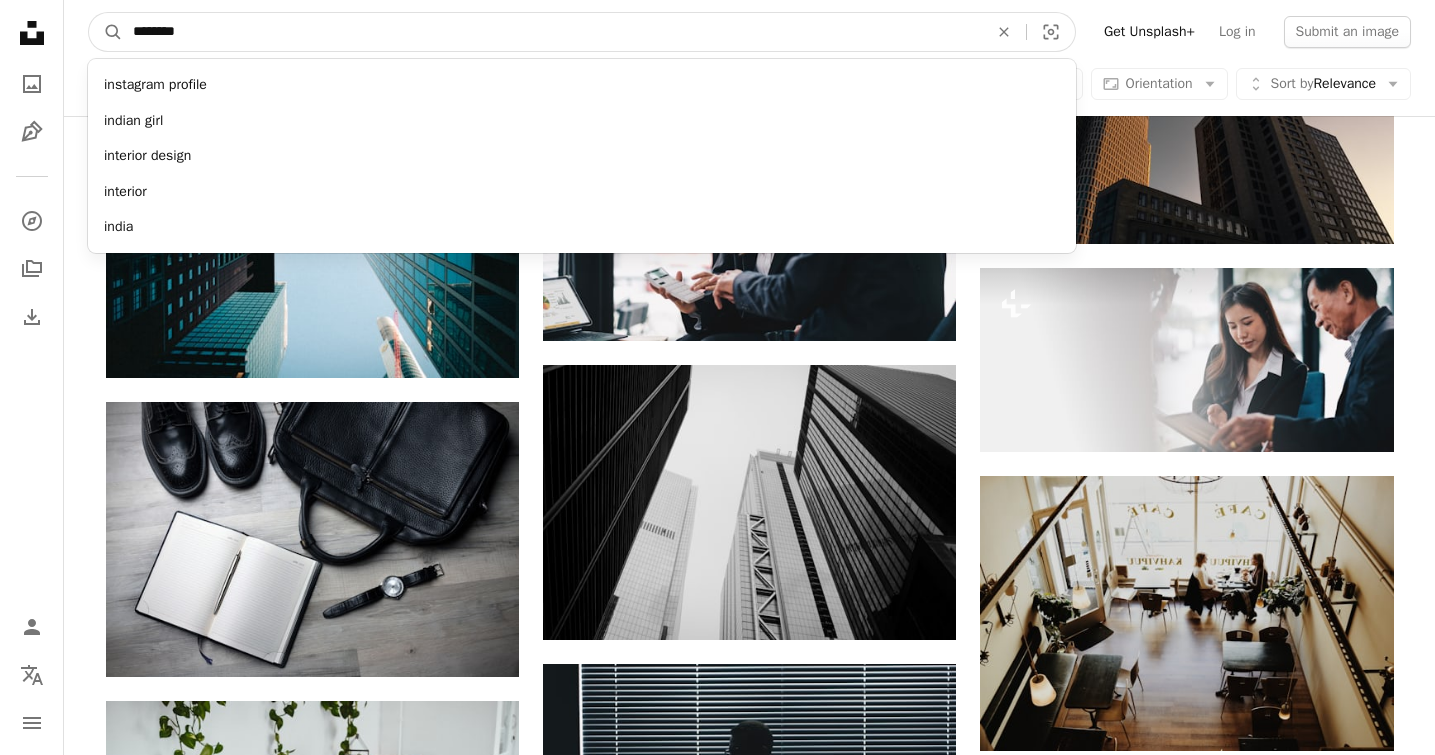 type on "*********" 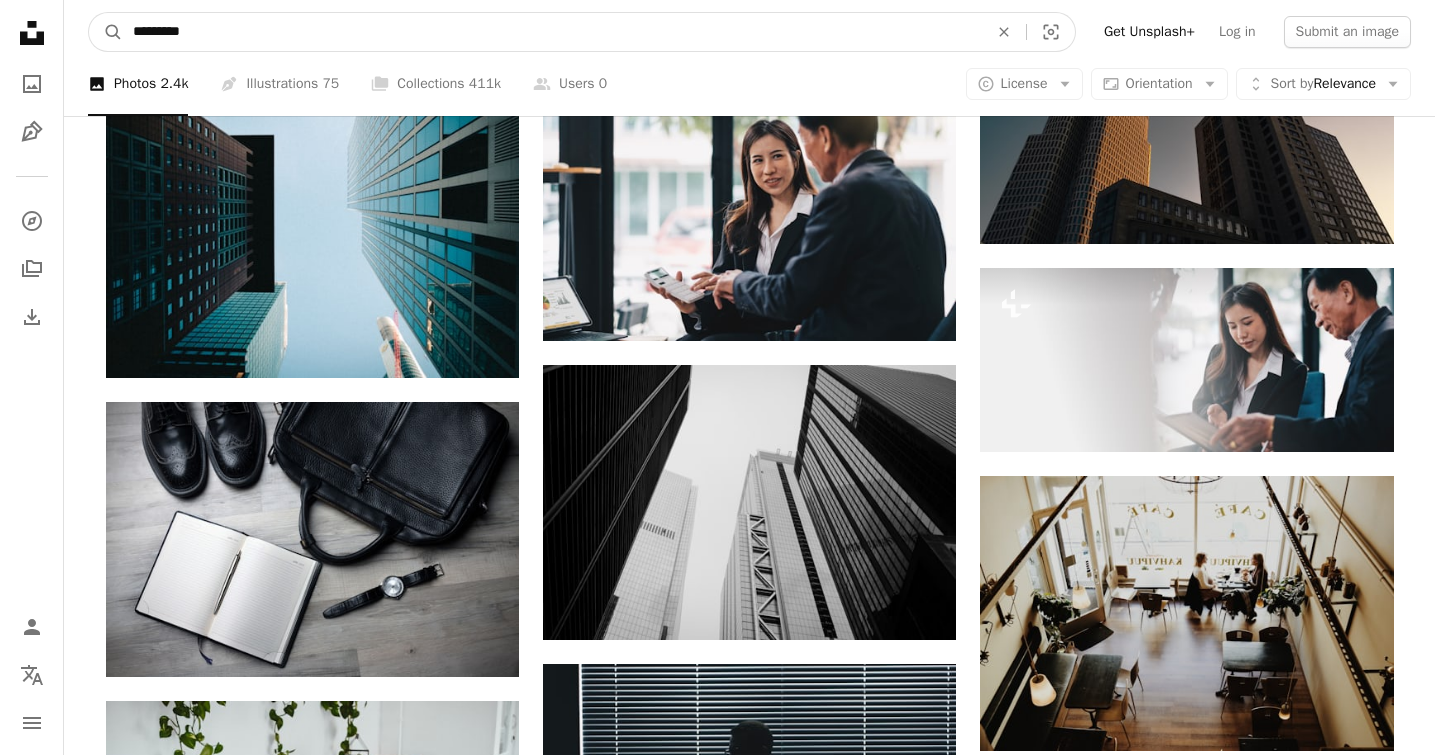 click on "A magnifying glass" at bounding box center (106, 32) 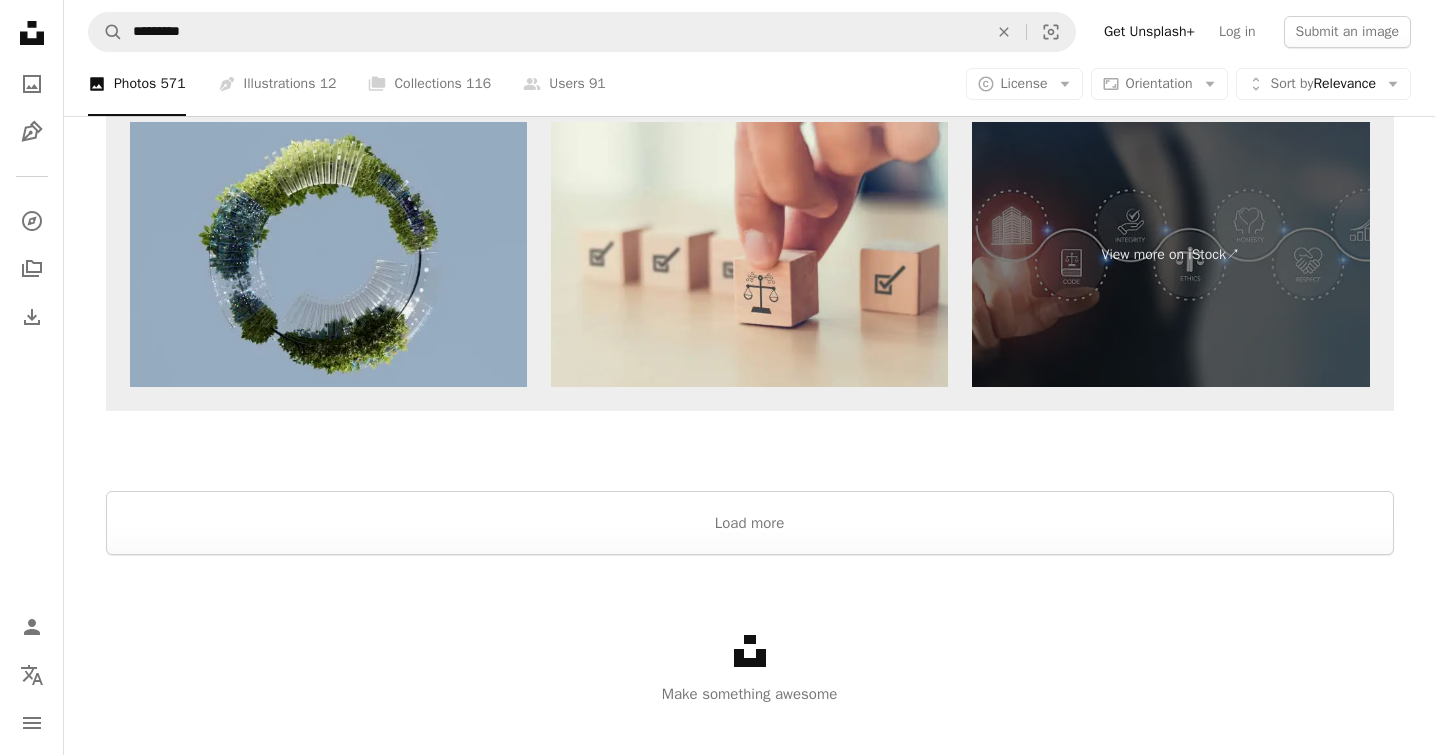 scroll, scrollTop: 3724, scrollLeft: 0, axis: vertical 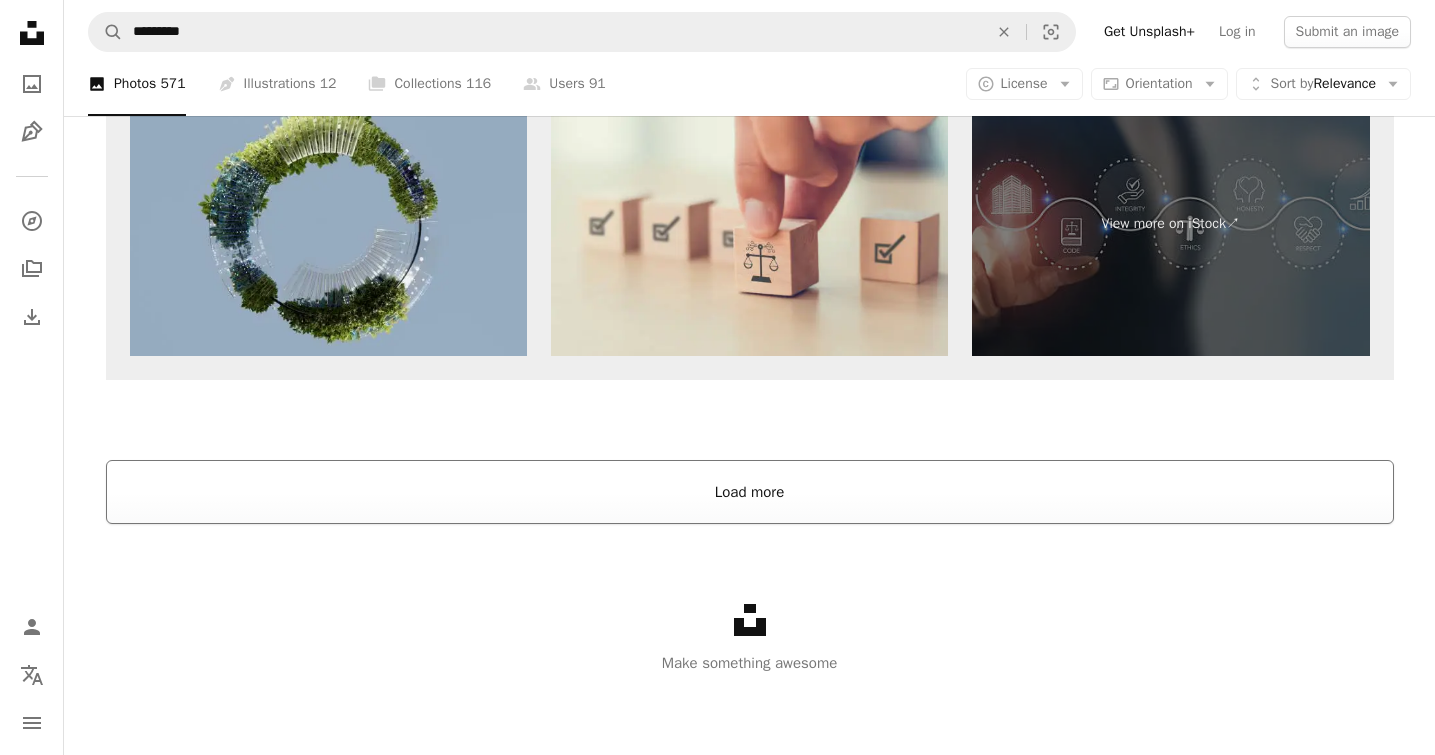 click on "Load more" at bounding box center [750, 492] 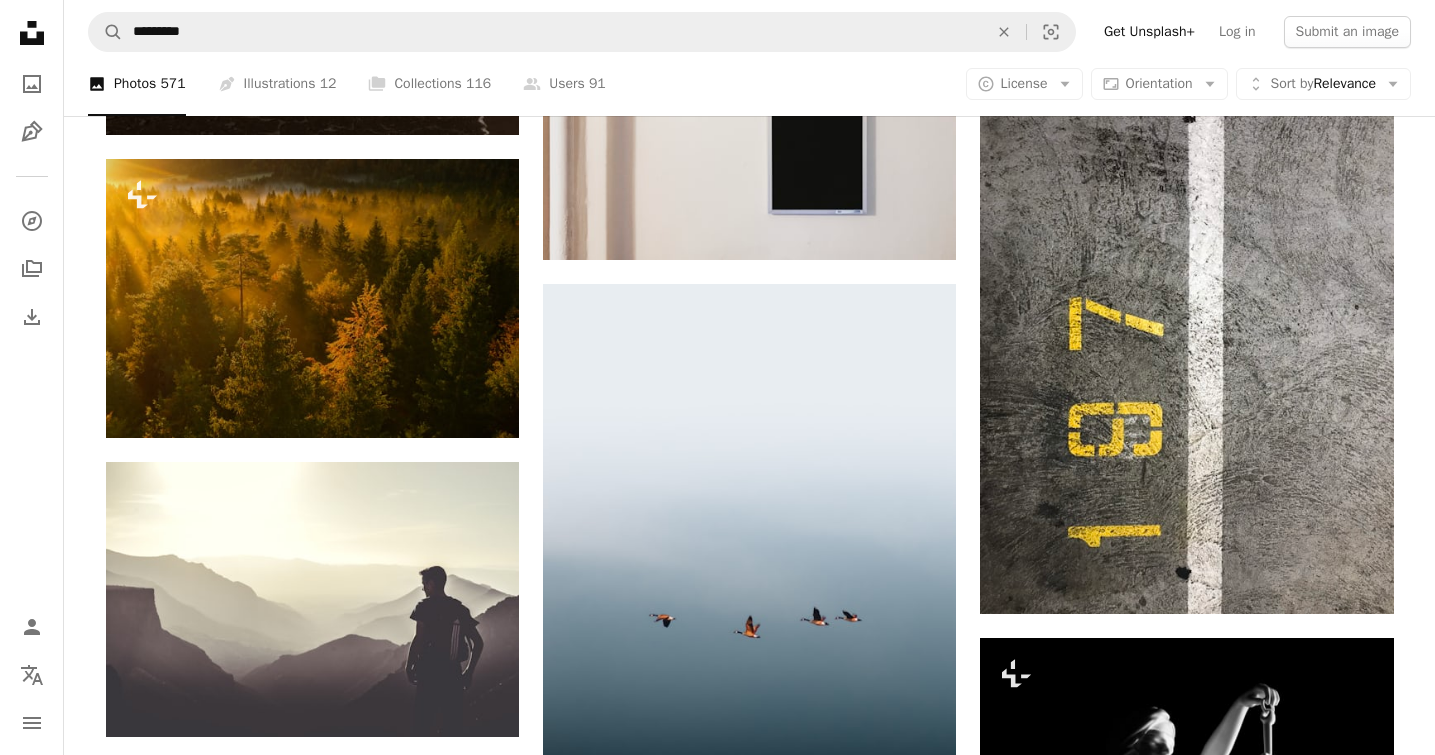 scroll, scrollTop: 6296, scrollLeft: 0, axis: vertical 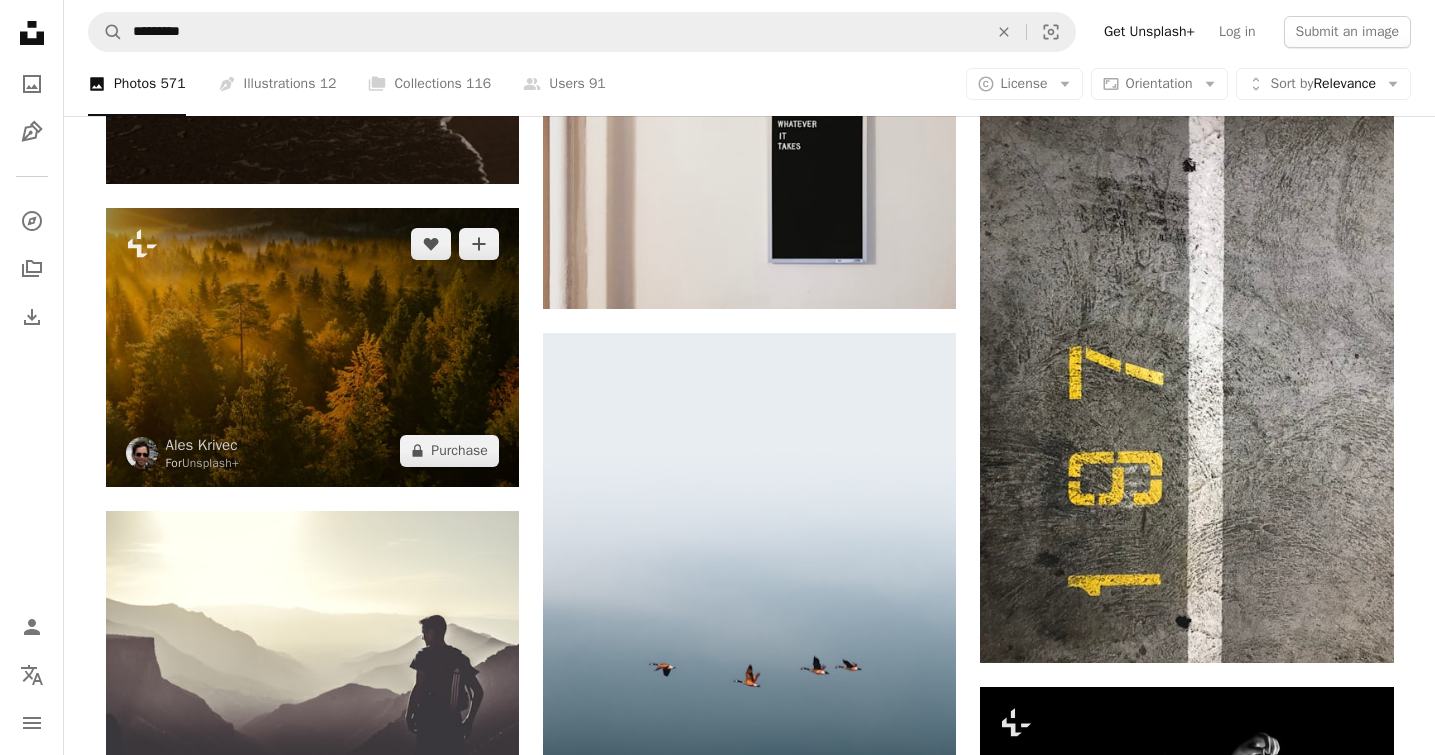 click at bounding box center (312, 347) 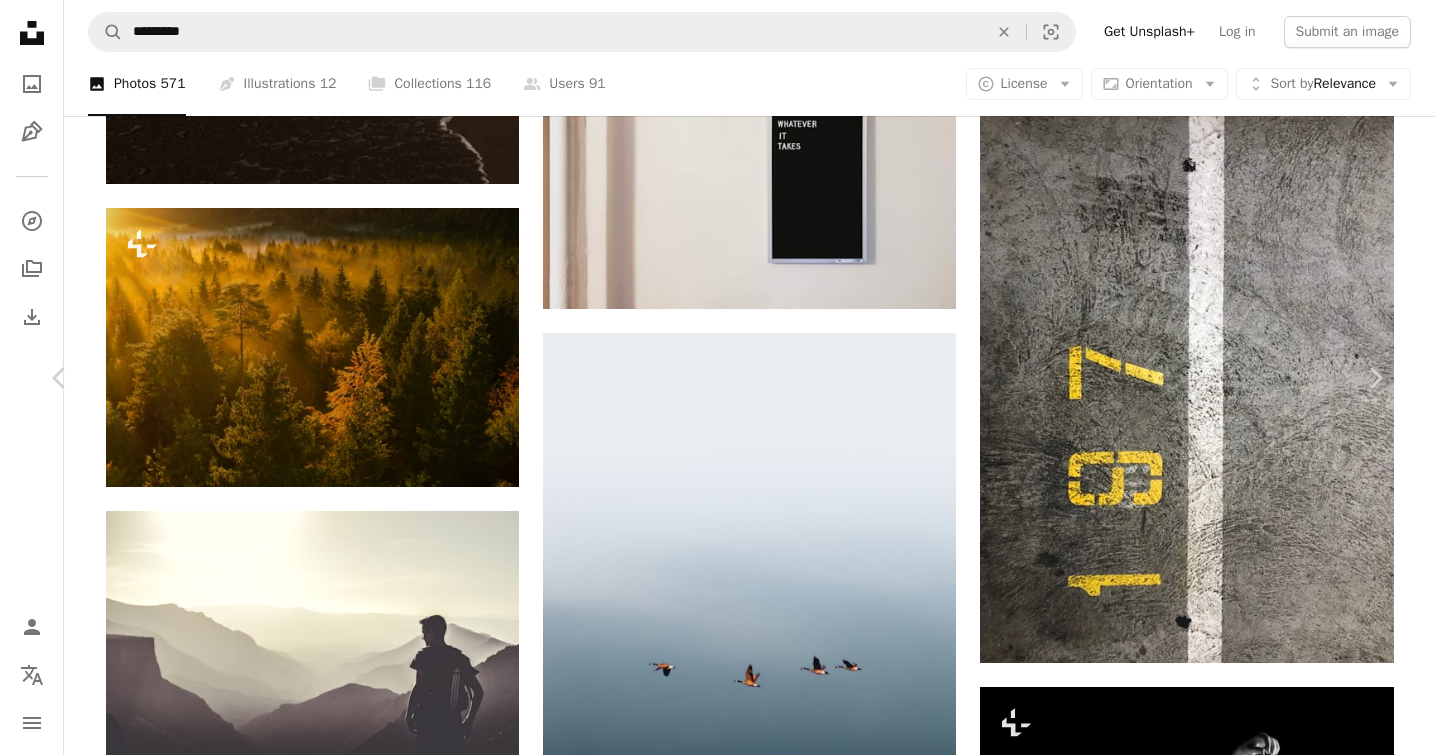 click on "Share" at bounding box center (1196, 3770) 